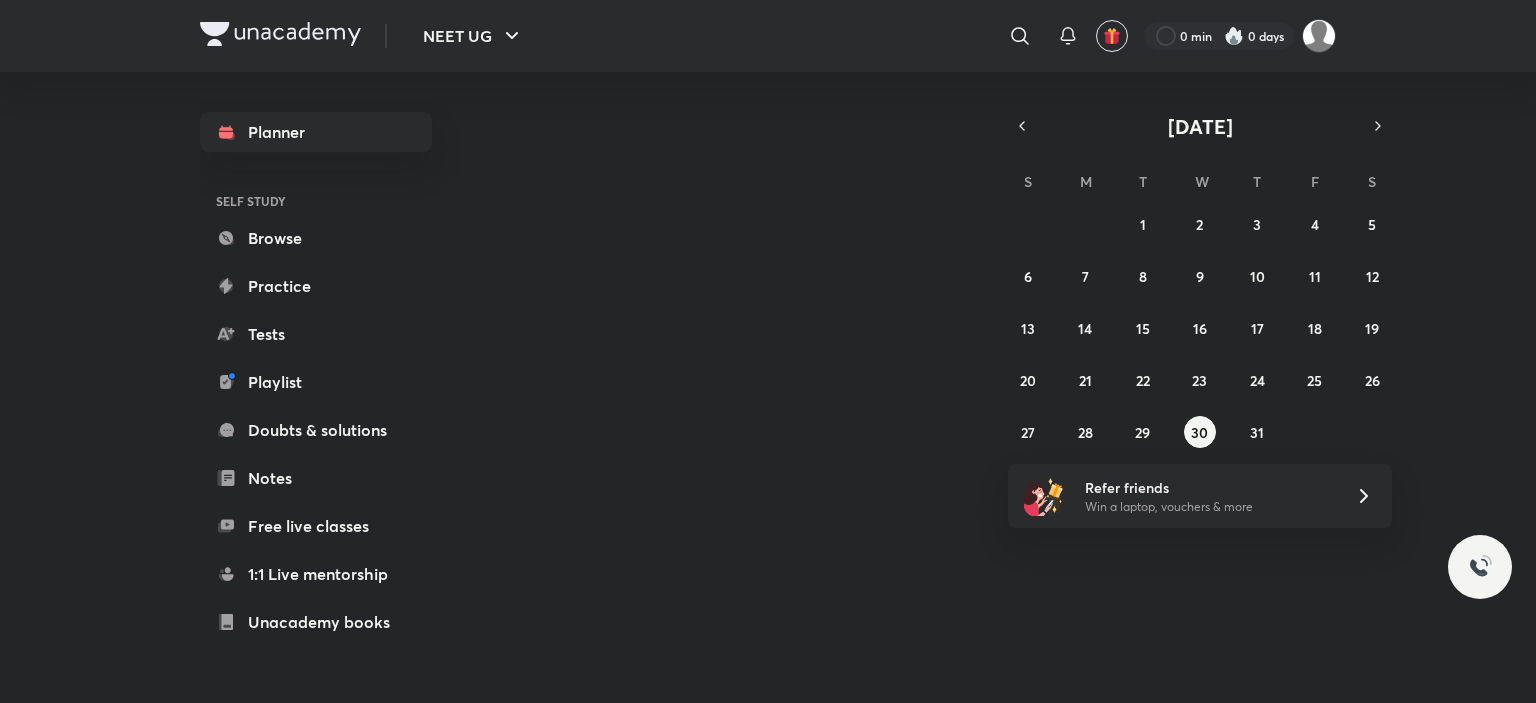 scroll, scrollTop: 0, scrollLeft: 0, axis: both 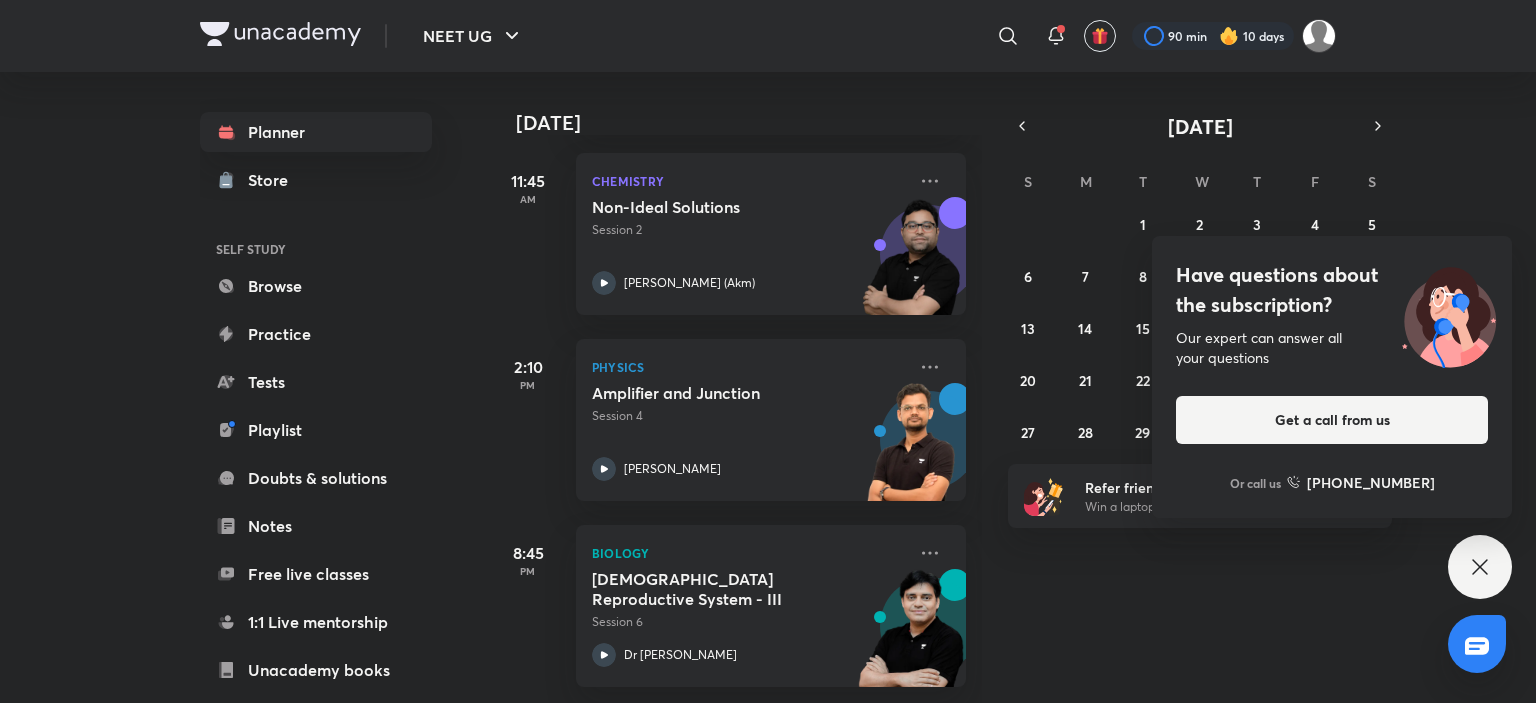 click 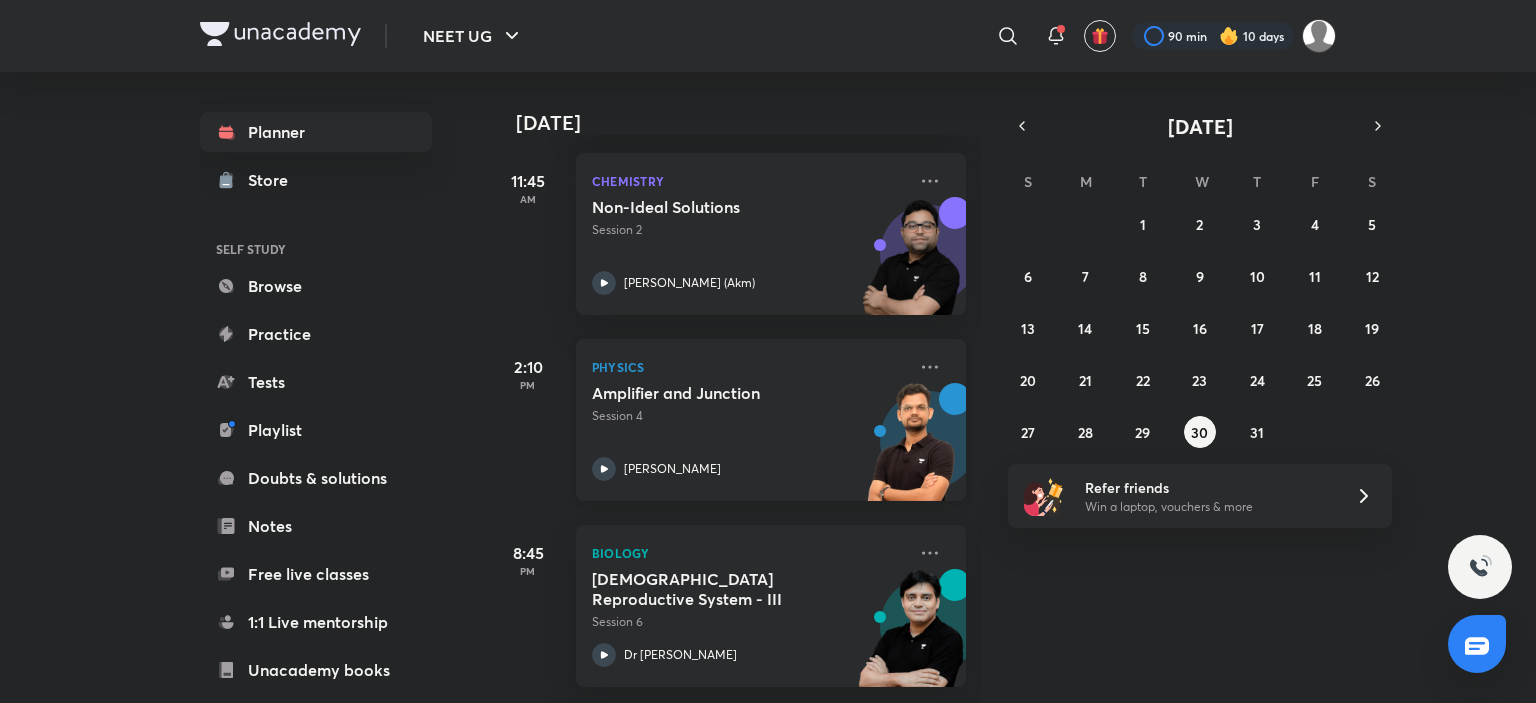 click at bounding box center [911, 452] 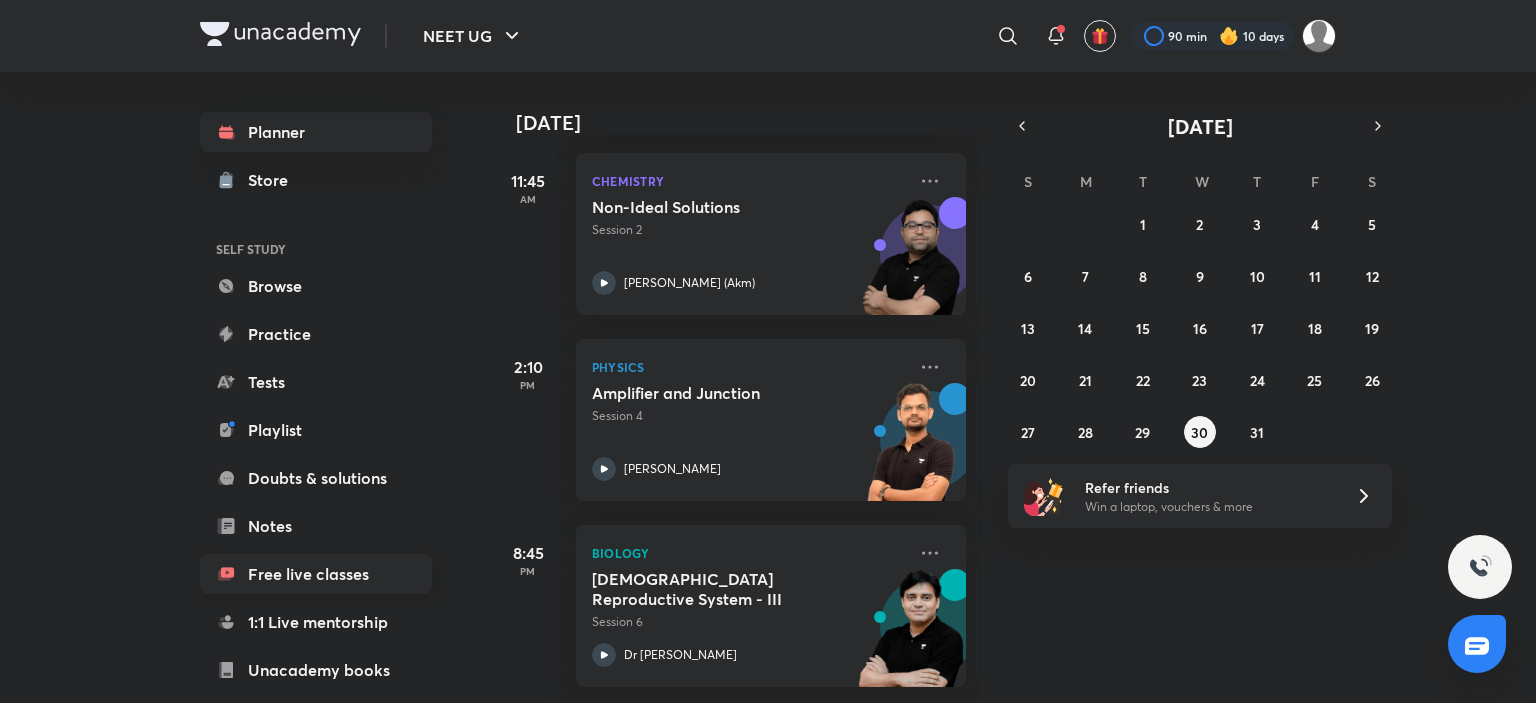 scroll, scrollTop: 196, scrollLeft: 0, axis: vertical 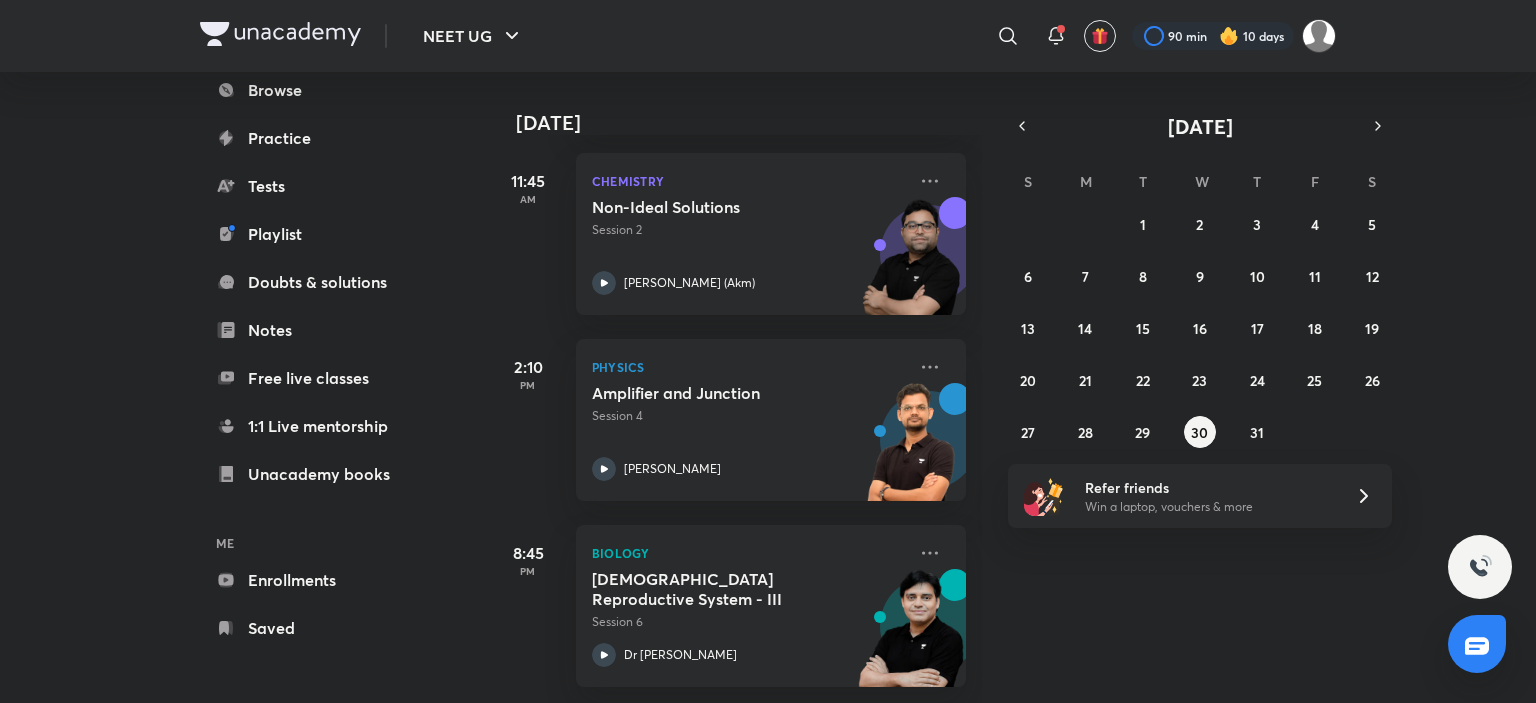 click at bounding box center [1477, 648] 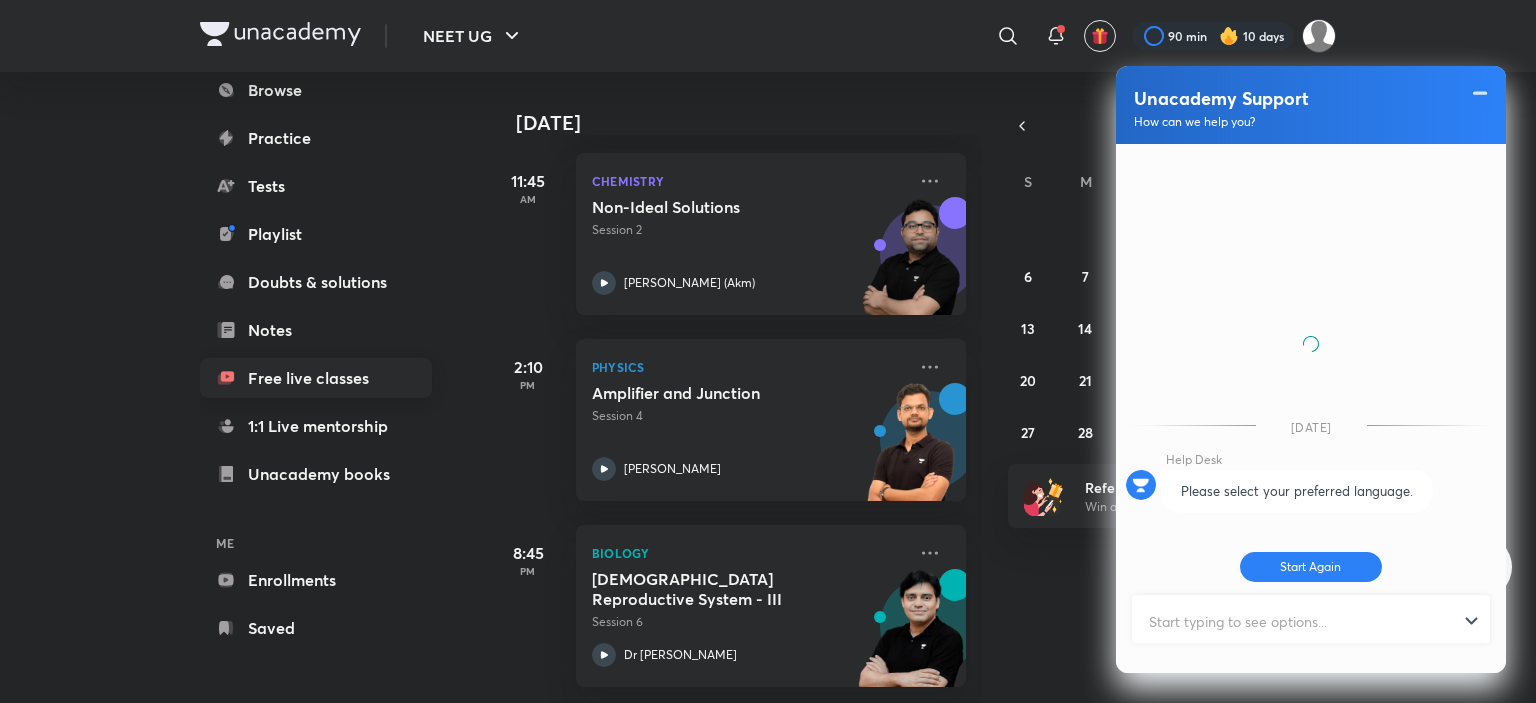 scroll, scrollTop: 645, scrollLeft: 0, axis: vertical 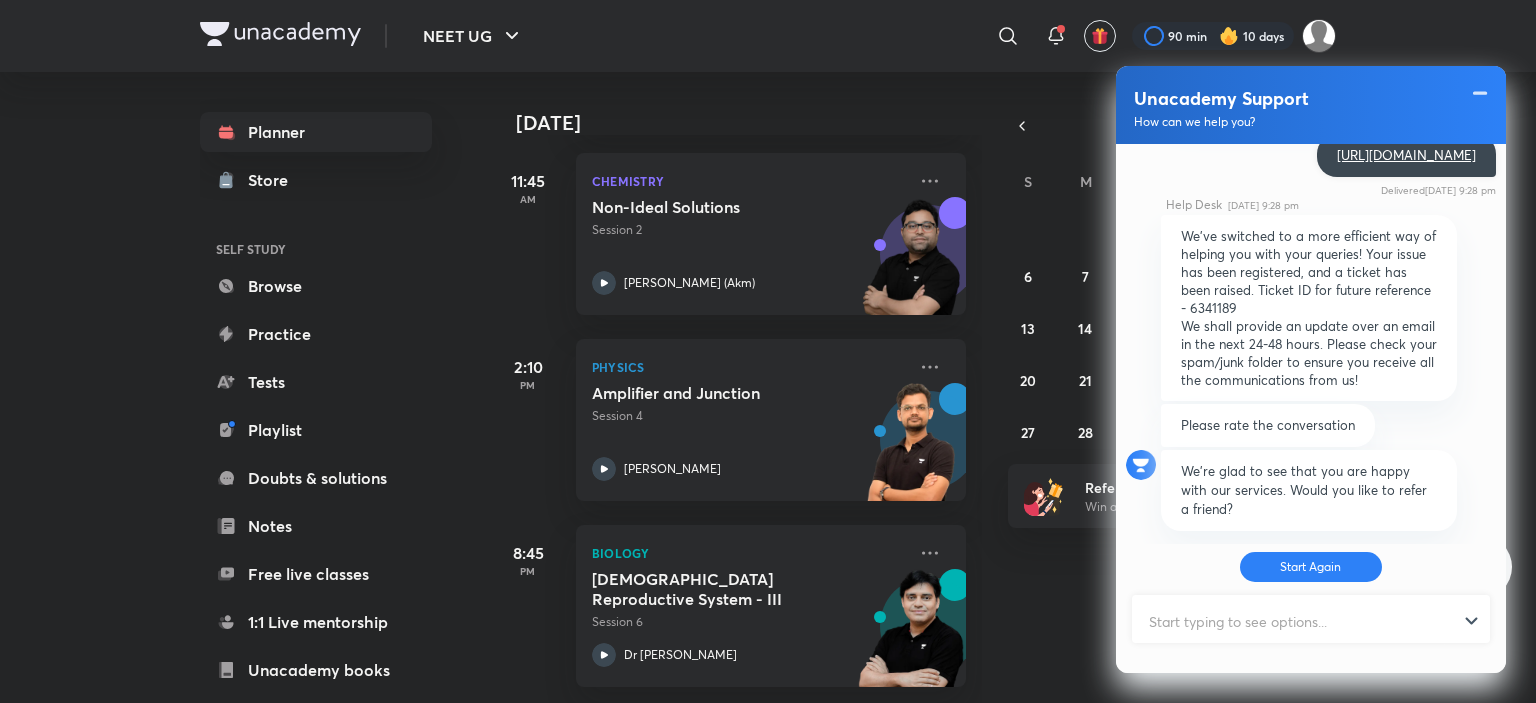 click on "We've switched to a more efficient way of helping you with your queries! Your issue has been registered, and a ticket has been raised. Ticket ID for future reference - 6341189" at bounding box center [1309, 272] 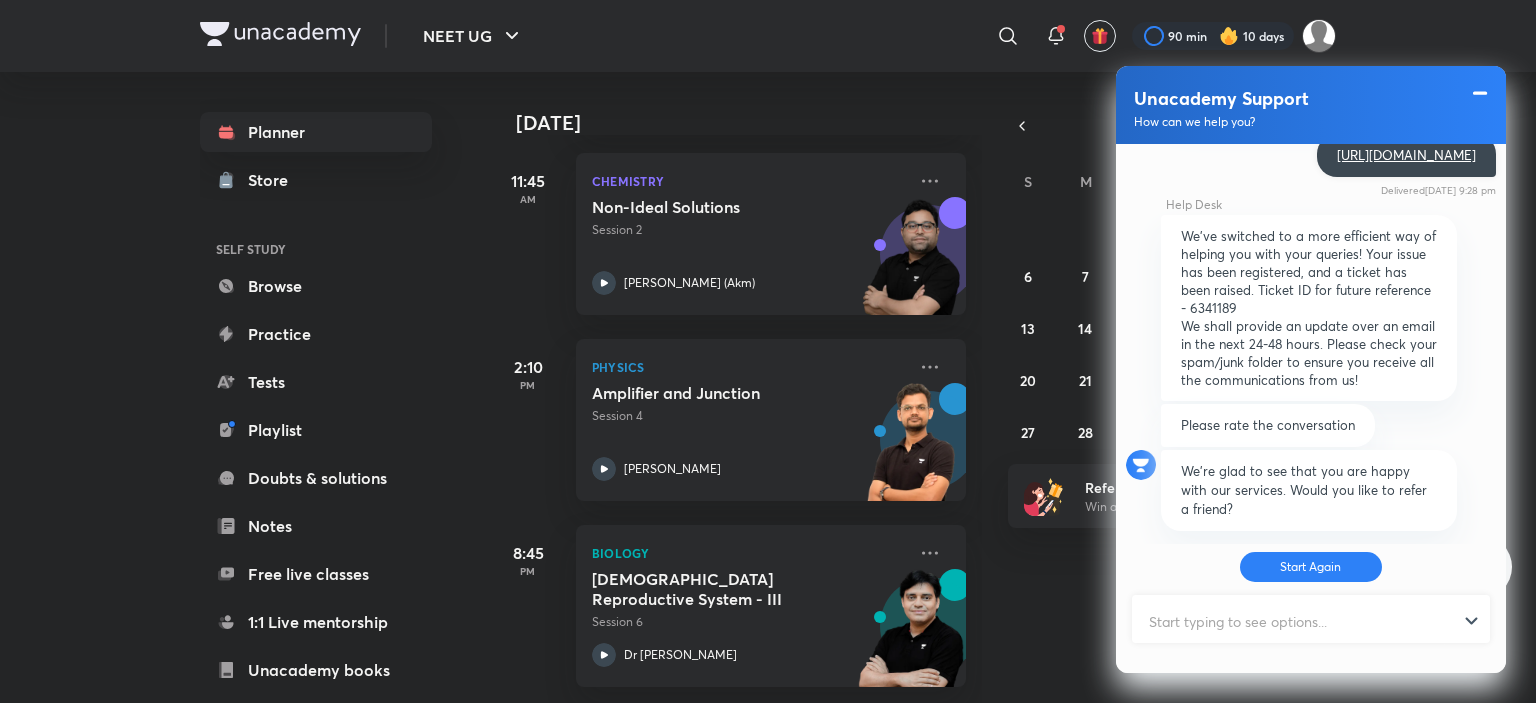 click at bounding box center (1480, 93) 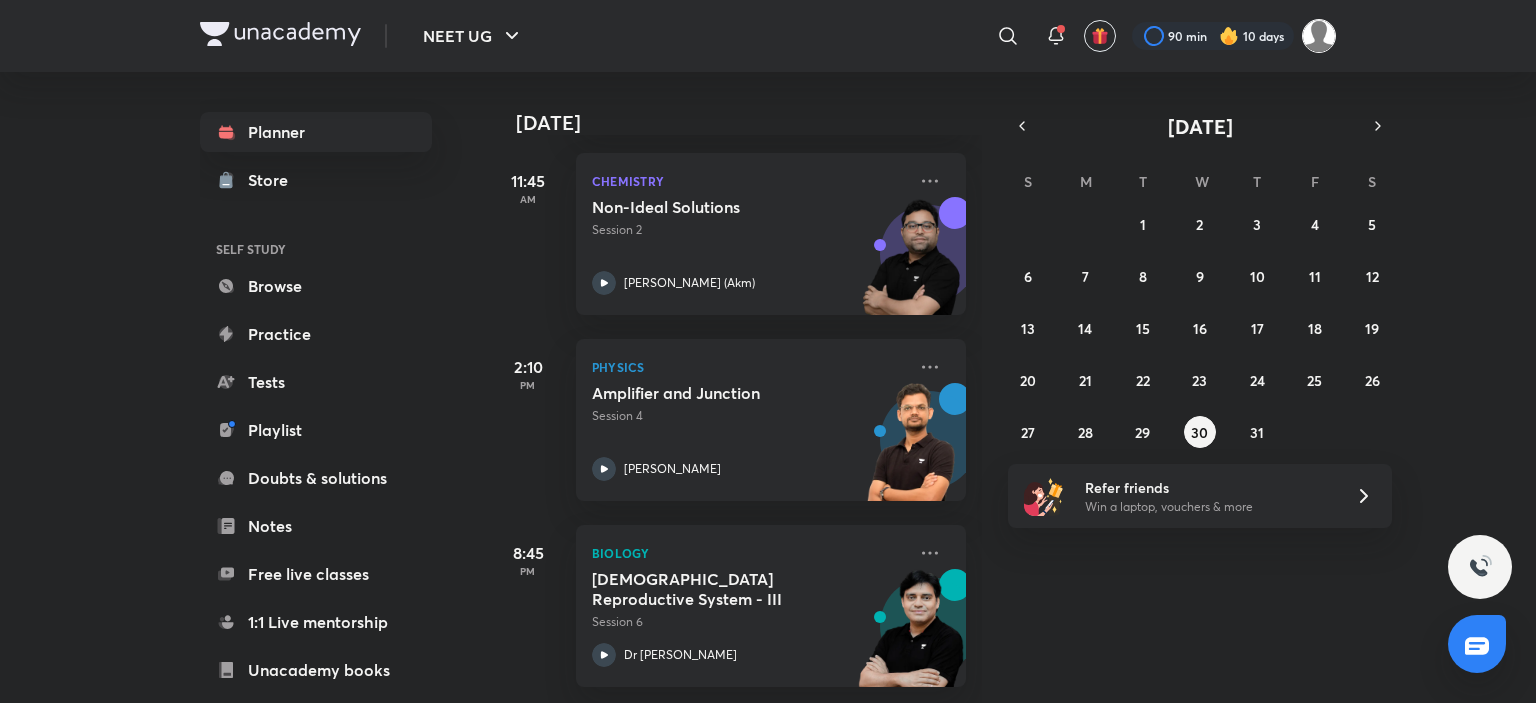 click at bounding box center [1319, 36] 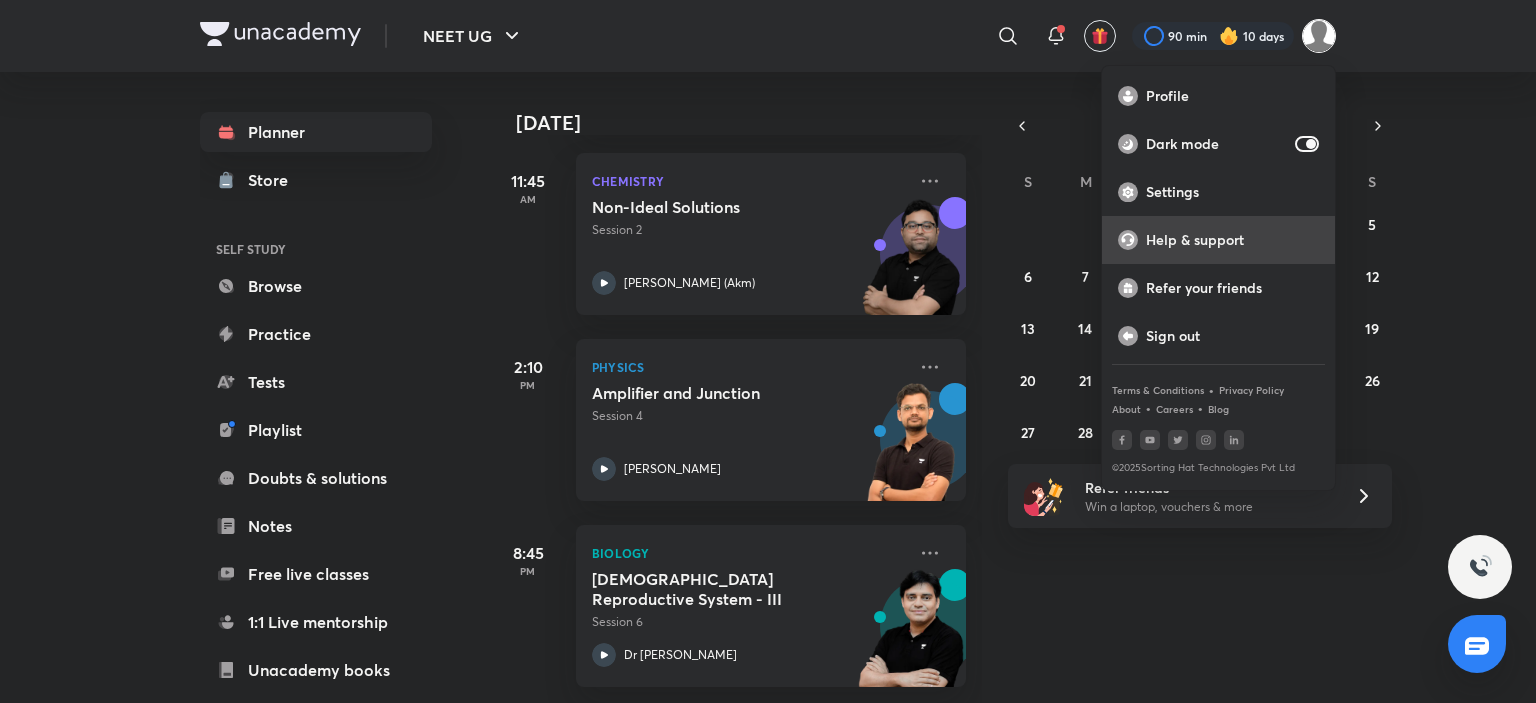 click on "Help & support" at bounding box center (1232, 240) 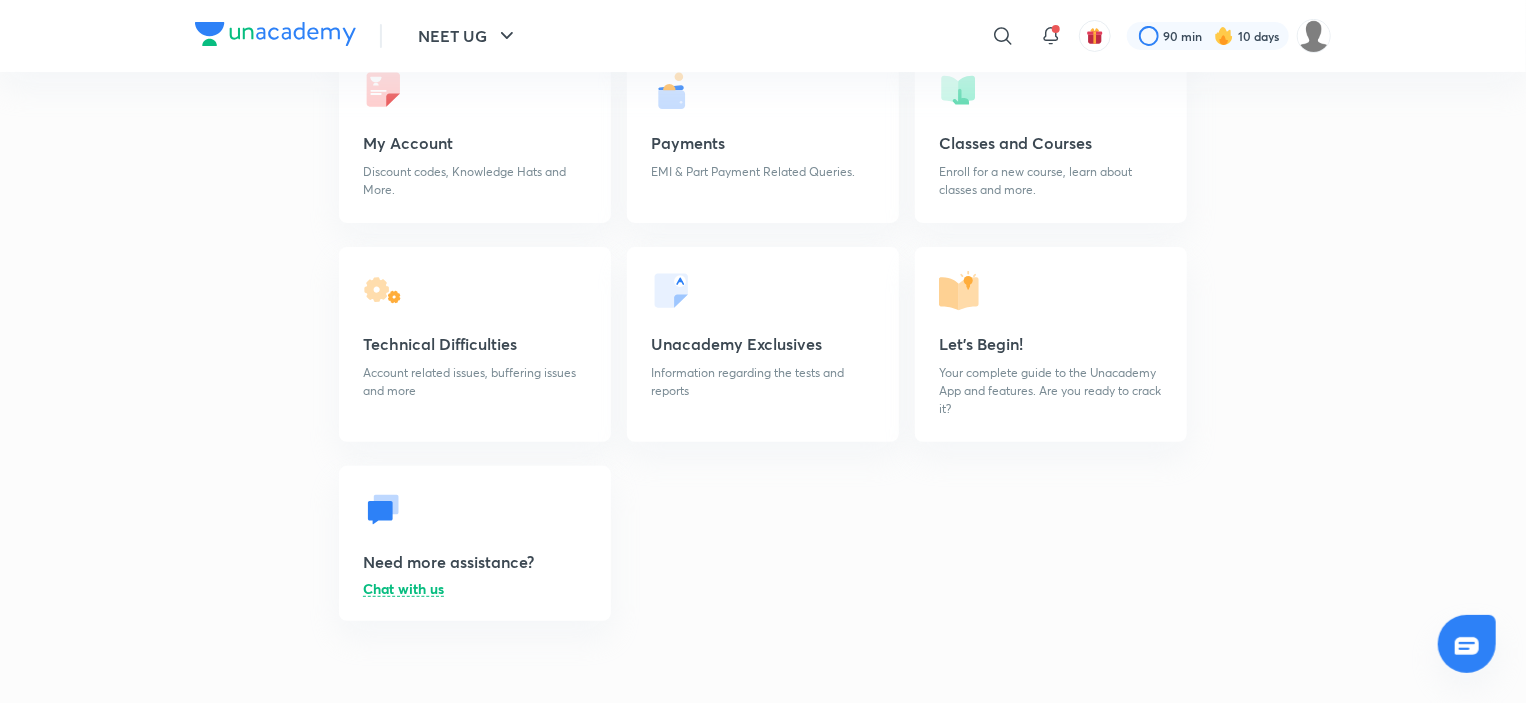 scroll, scrollTop: 700, scrollLeft: 0, axis: vertical 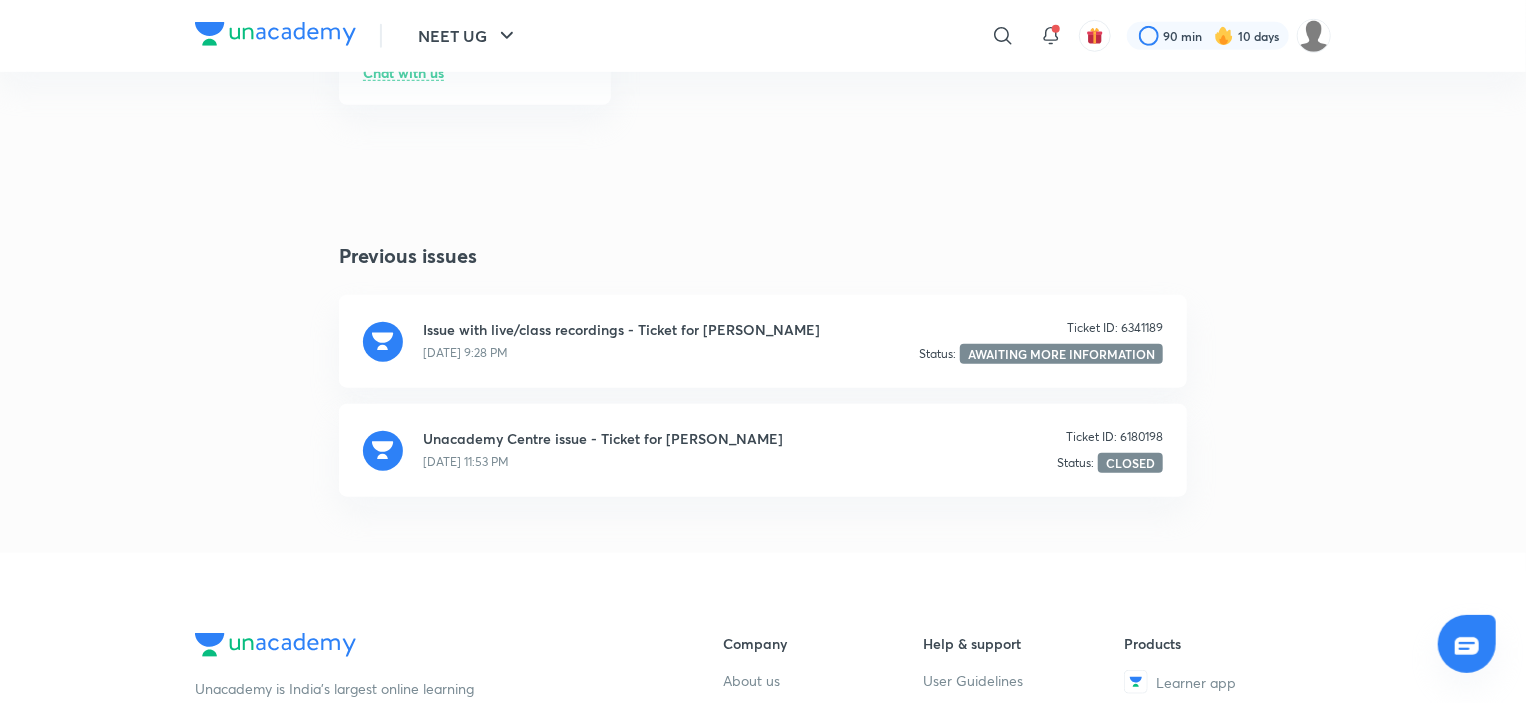 click on "29 Jul, 9:28 PM" at bounding box center (665, 354) 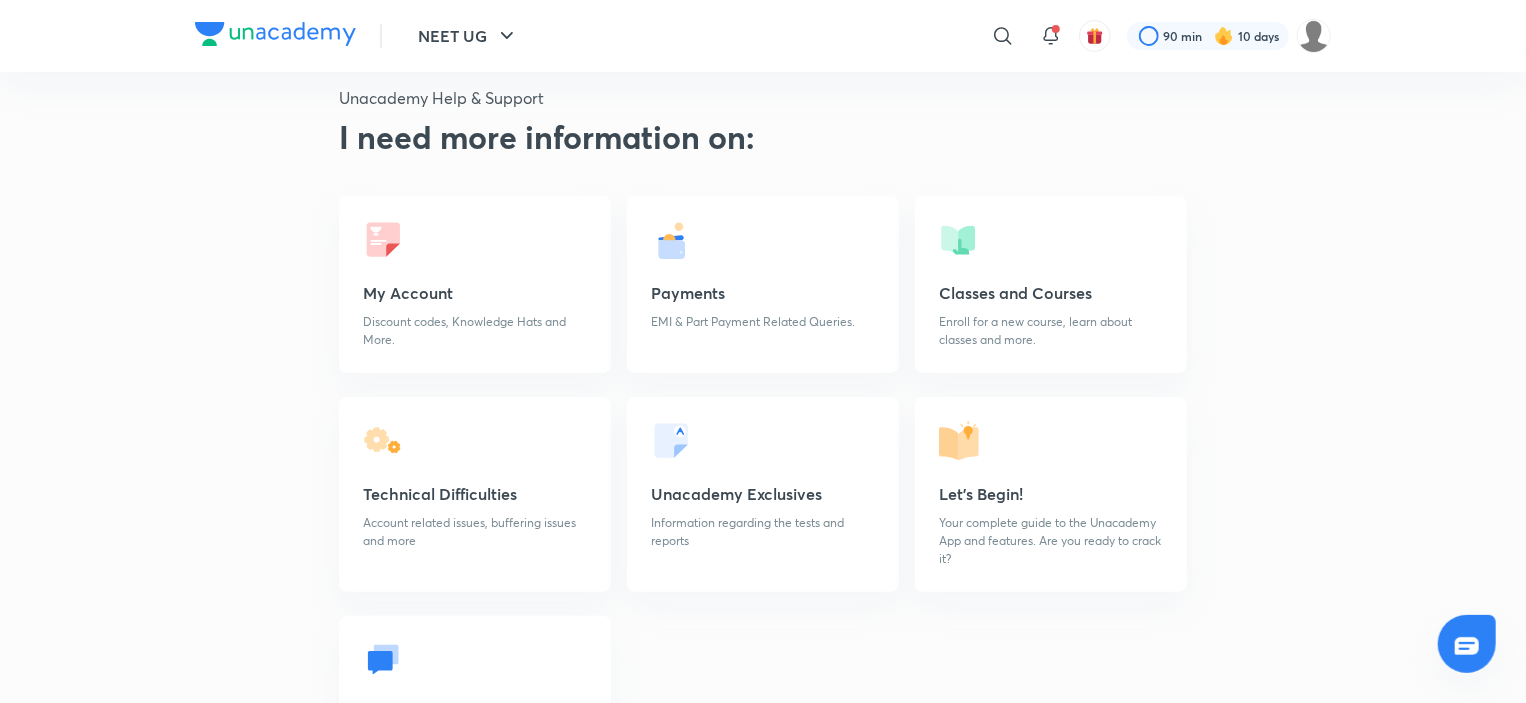 scroll, scrollTop: 0, scrollLeft: 0, axis: both 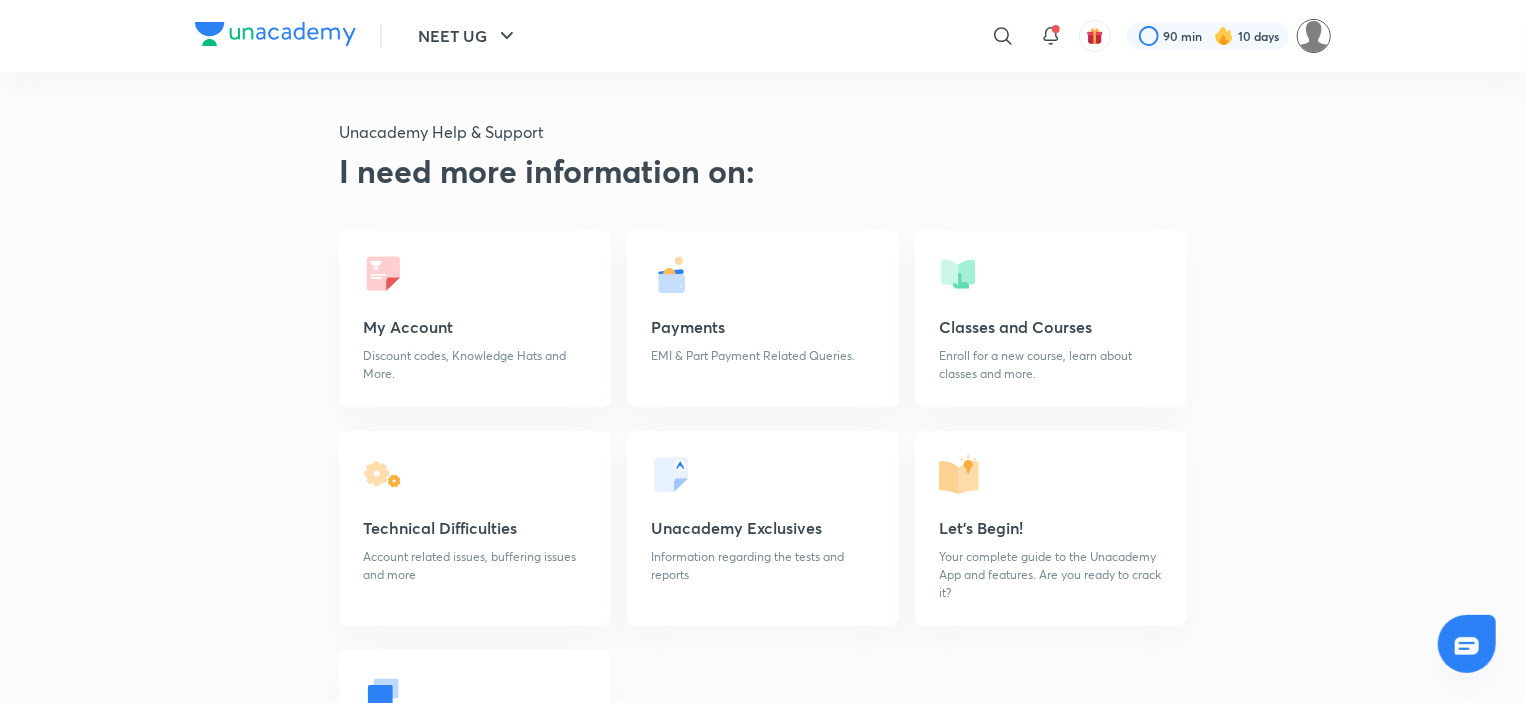 click at bounding box center (1314, 36) 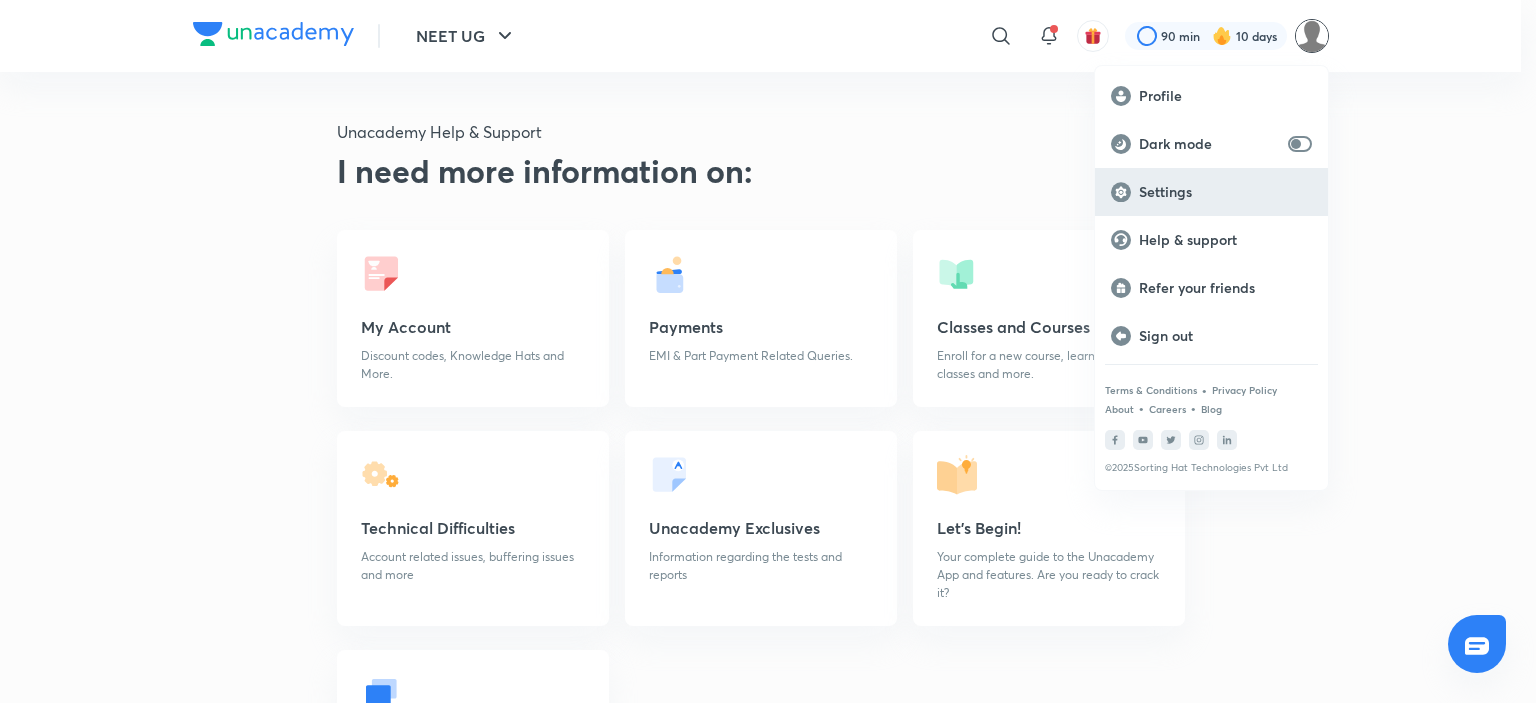 click on "Settings" at bounding box center (1225, 192) 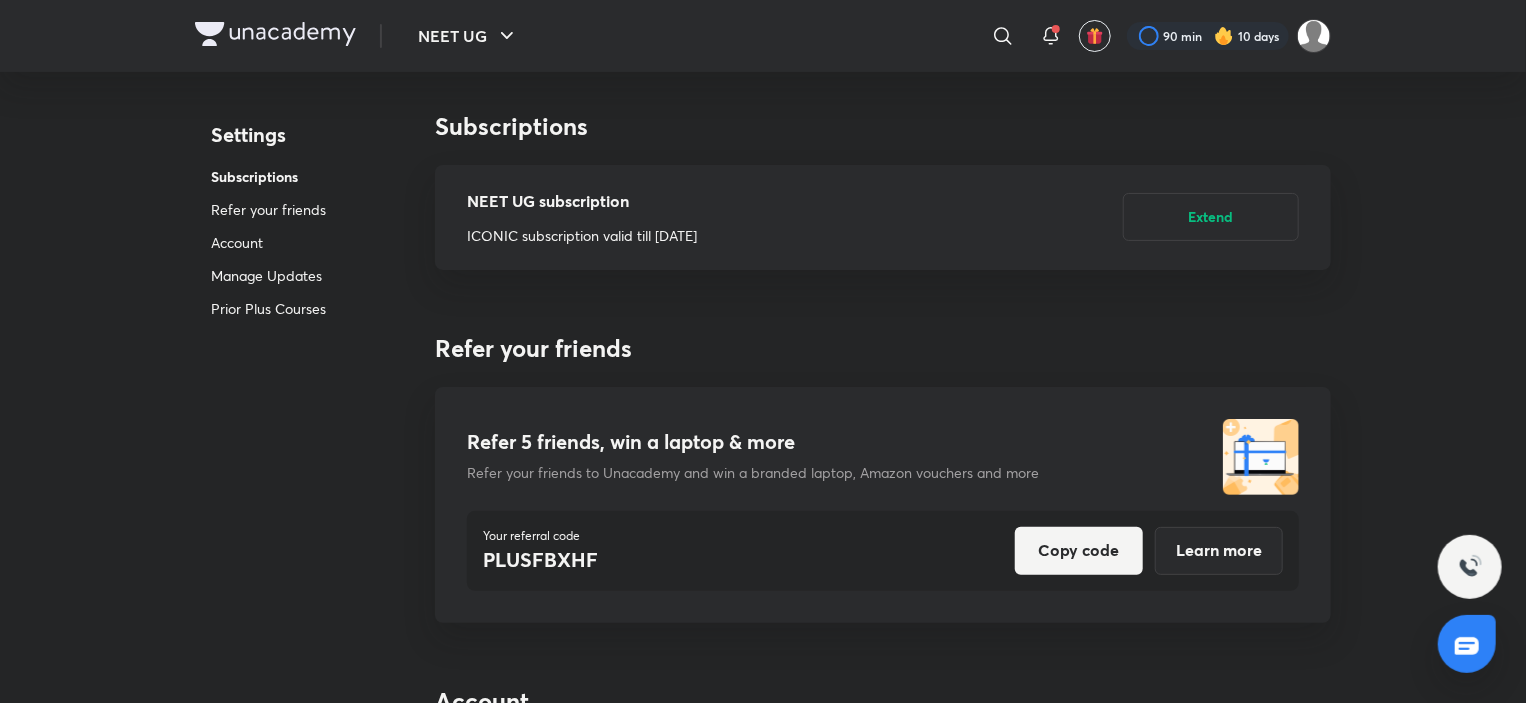 click on "Account" at bounding box center [268, 242] 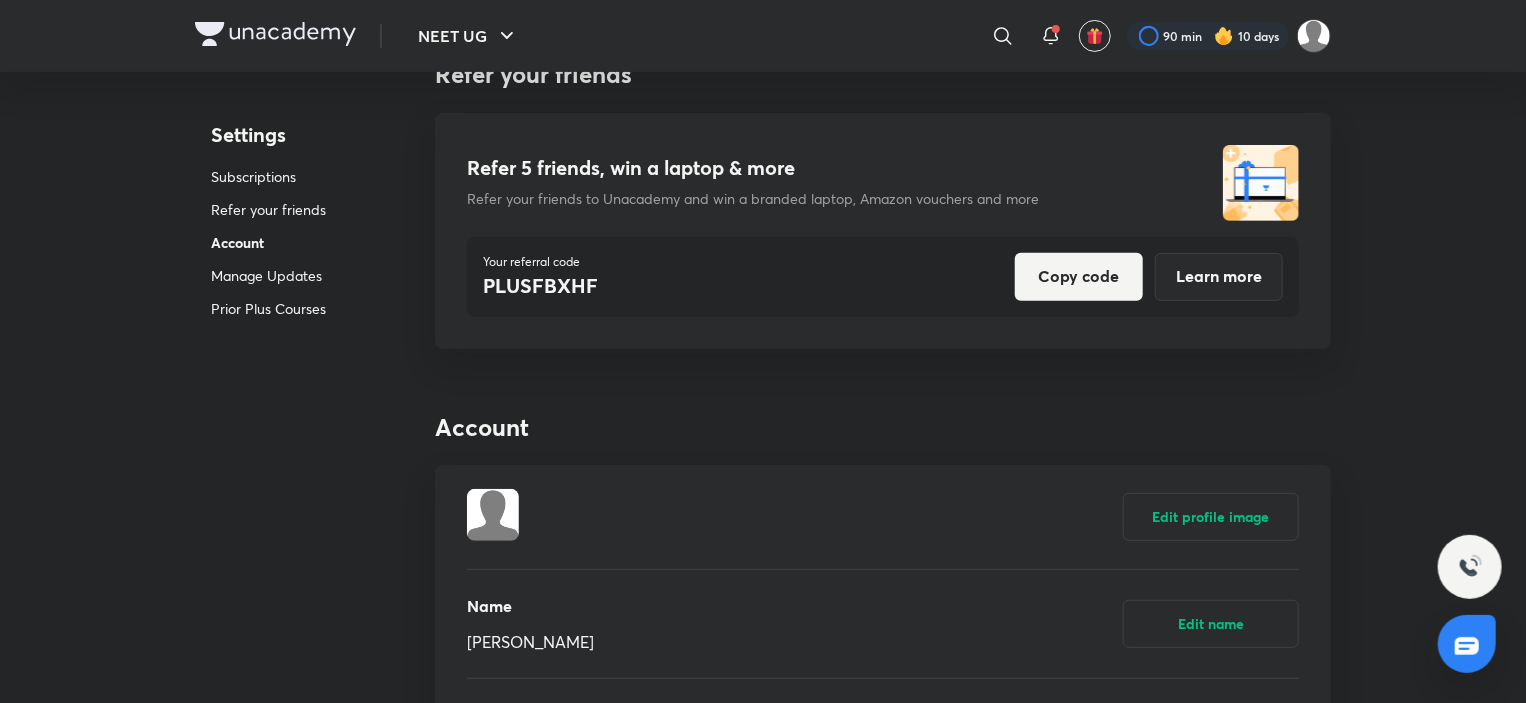 scroll, scrollTop: 583, scrollLeft: 0, axis: vertical 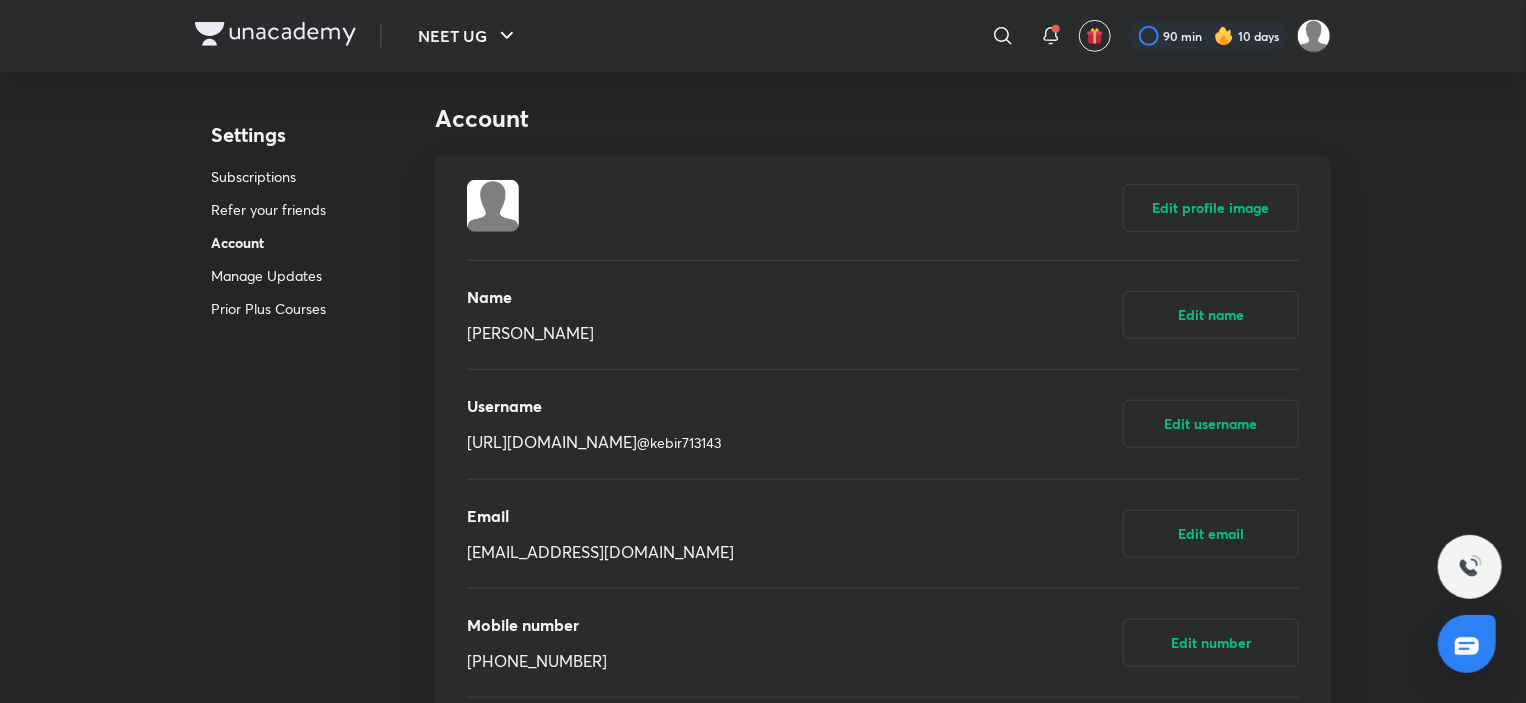 click on "Prior Plus Courses" at bounding box center [268, 308] 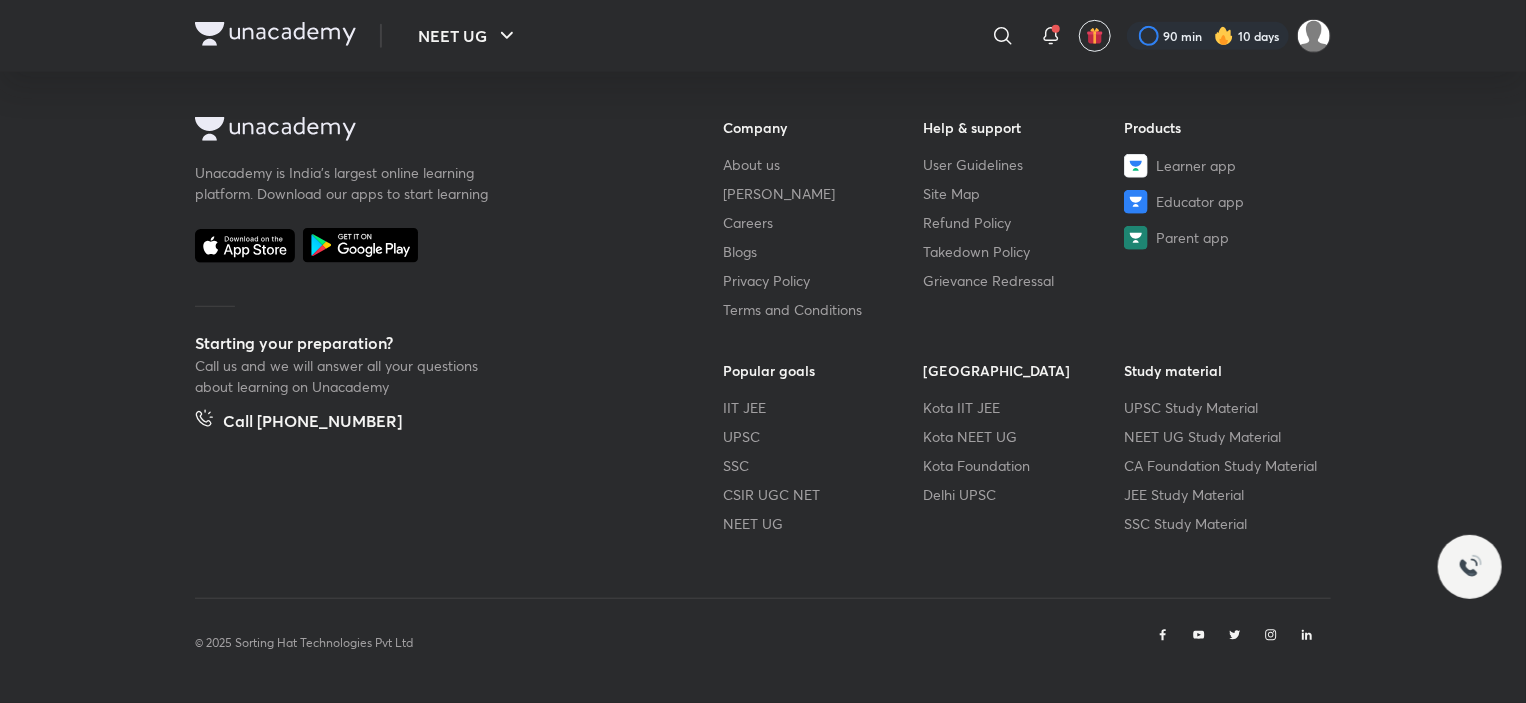 scroll, scrollTop: 0, scrollLeft: 0, axis: both 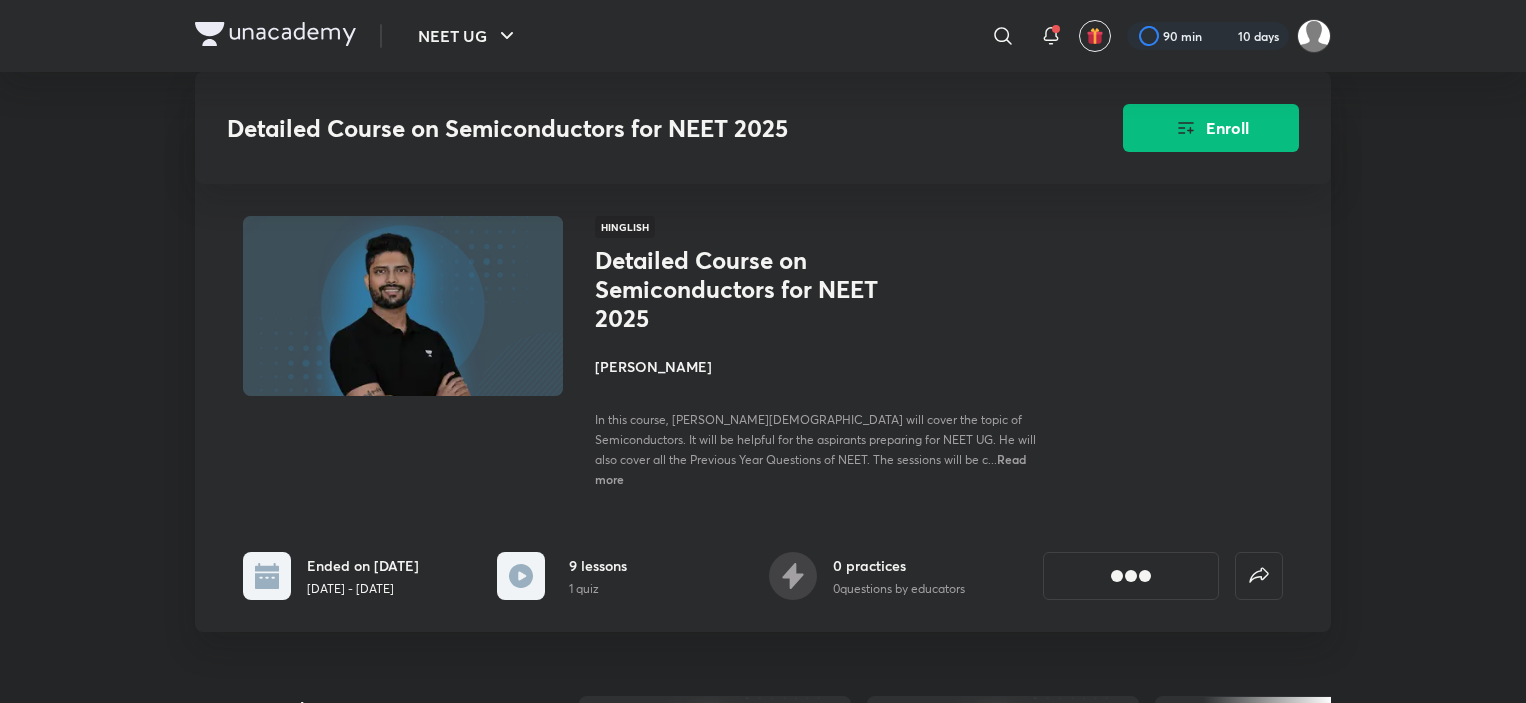 click on "Lesson 7  •  [DATE]  •  1h 47m" at bounding box center (947, 1869) 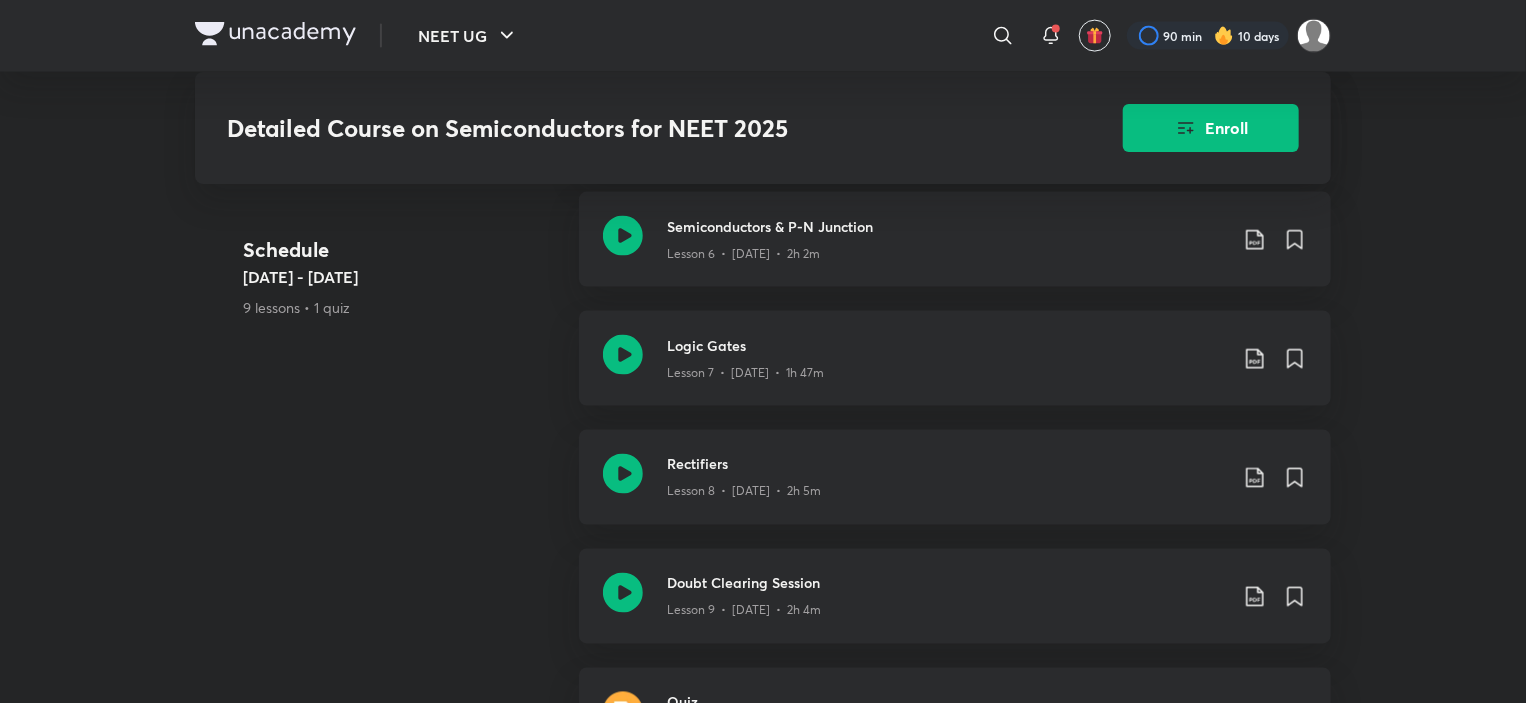 scroll, scrollTop: 1500, scrollLeft: 0, axis: vertical 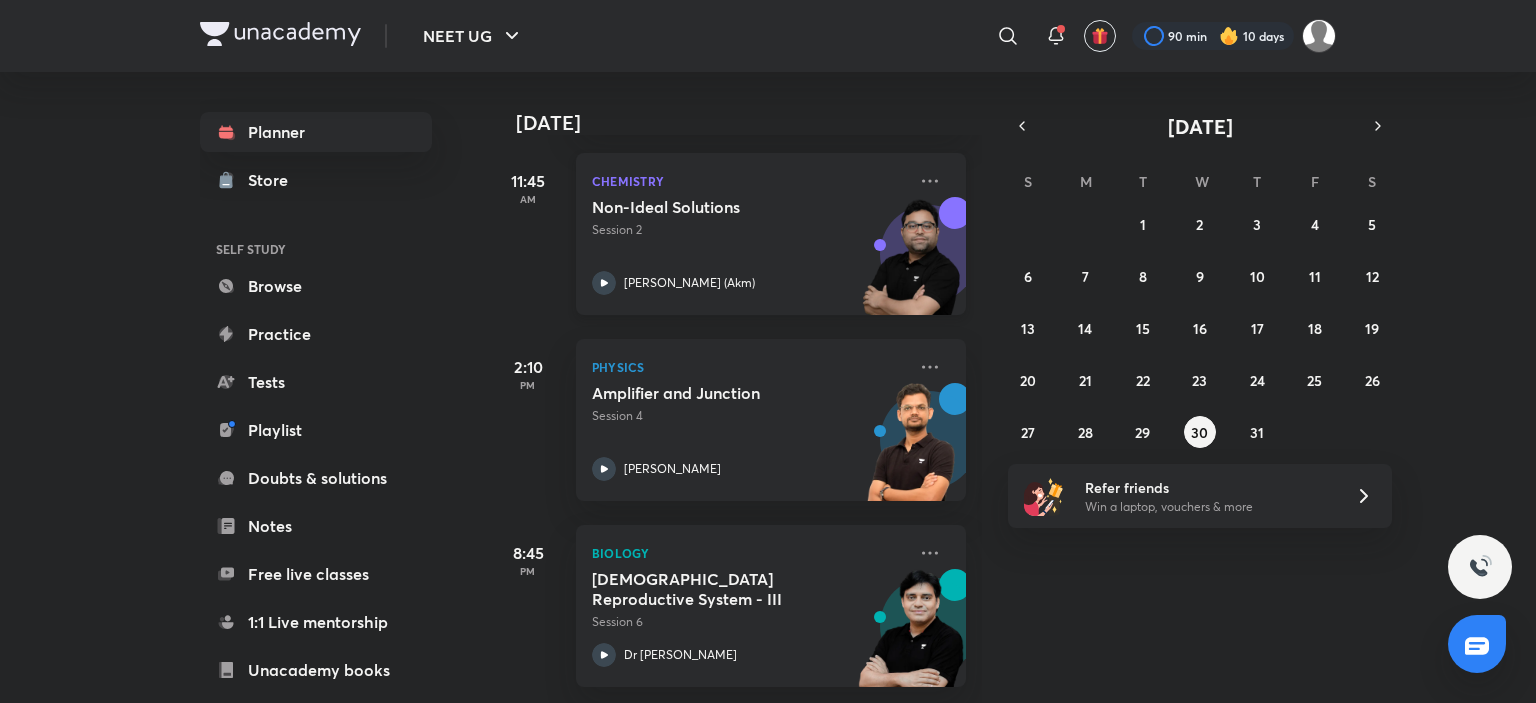 click on "Ajay Mishra (Akm)" at bounding box center (689, 283) 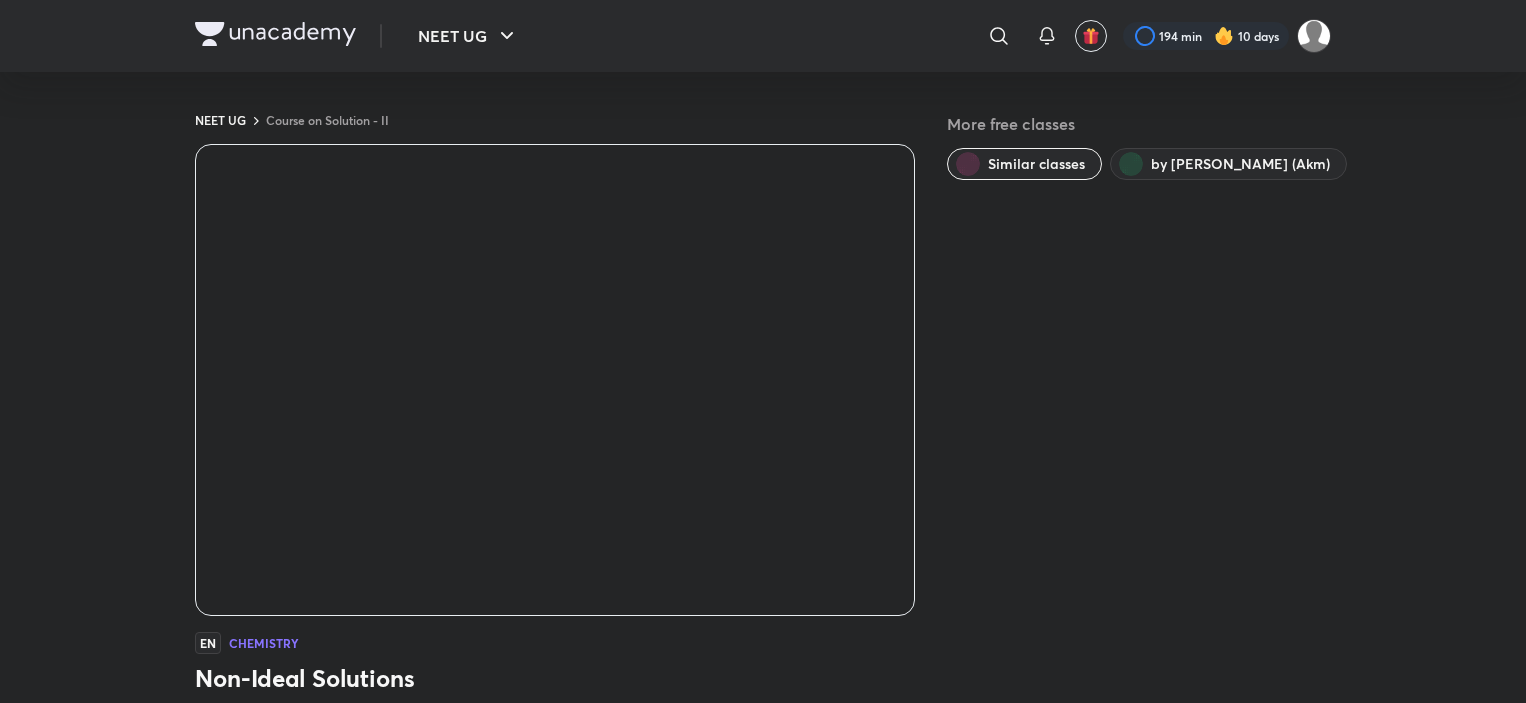 scroll, scrollTop: 0, scrollLeft: 0, axis: both 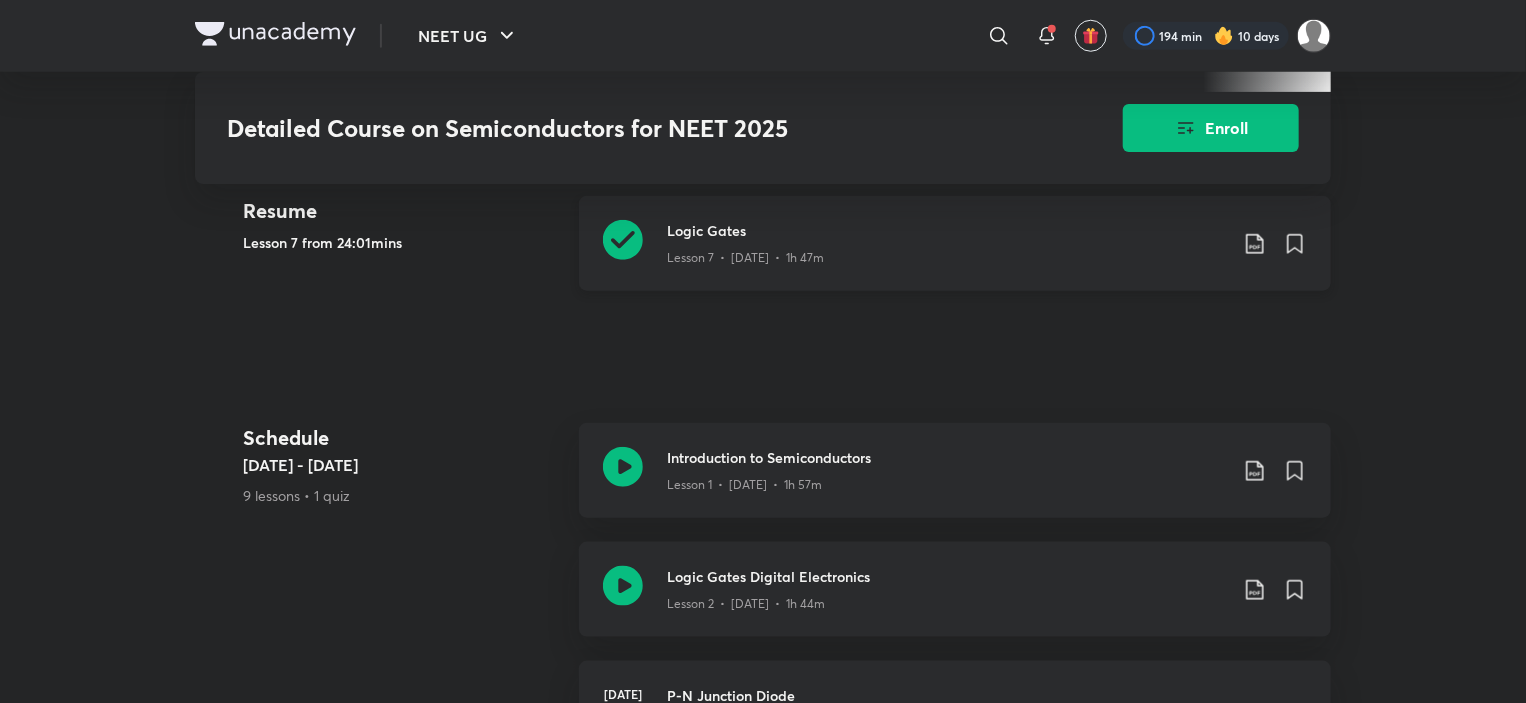 click on "Lesson 7  •  [DATE]  •  1h 47m" at bounding box center [745, 258] 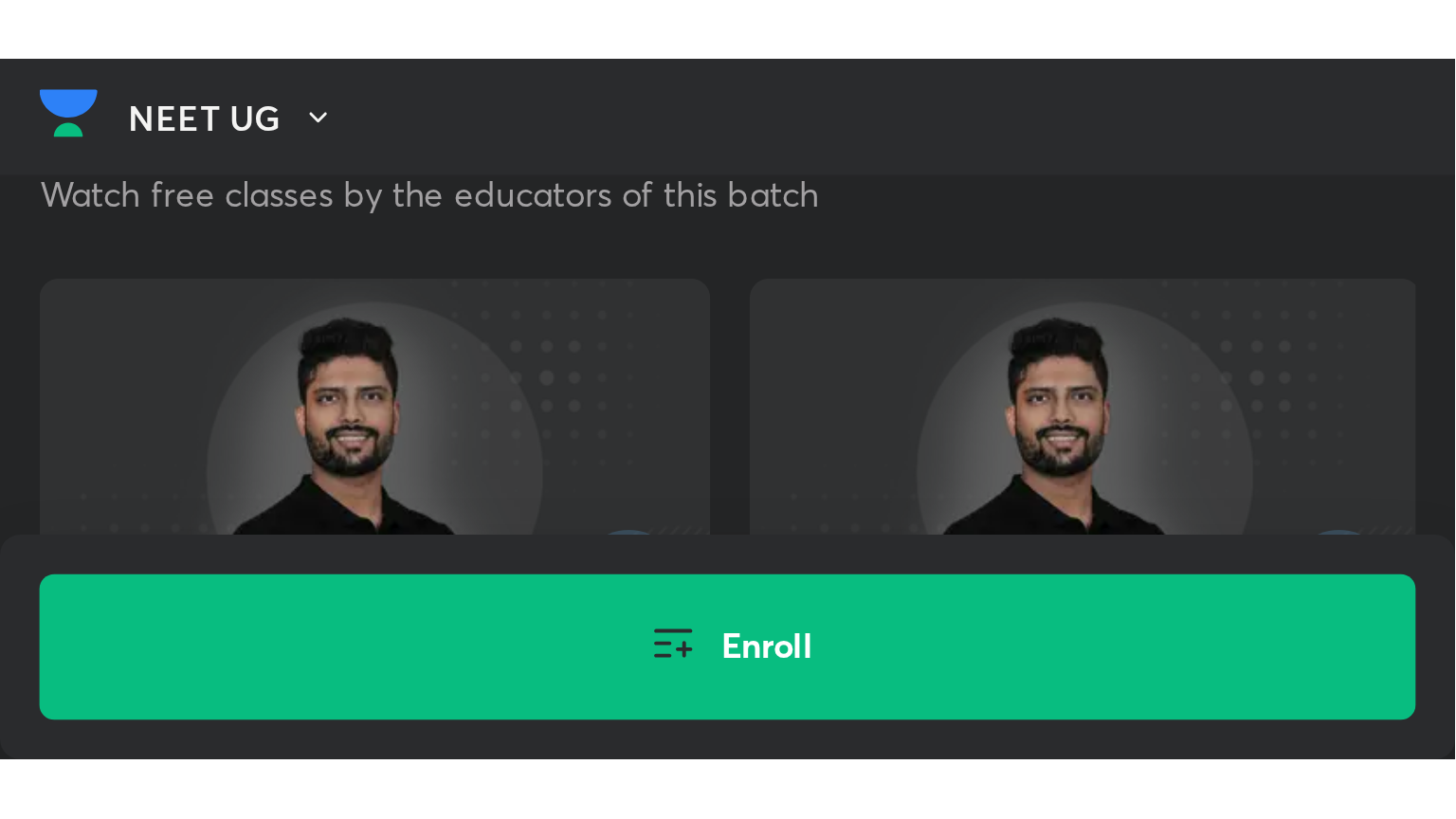 scroll, scrollTop: 796, scrollLeft: 0, axis: vertical 